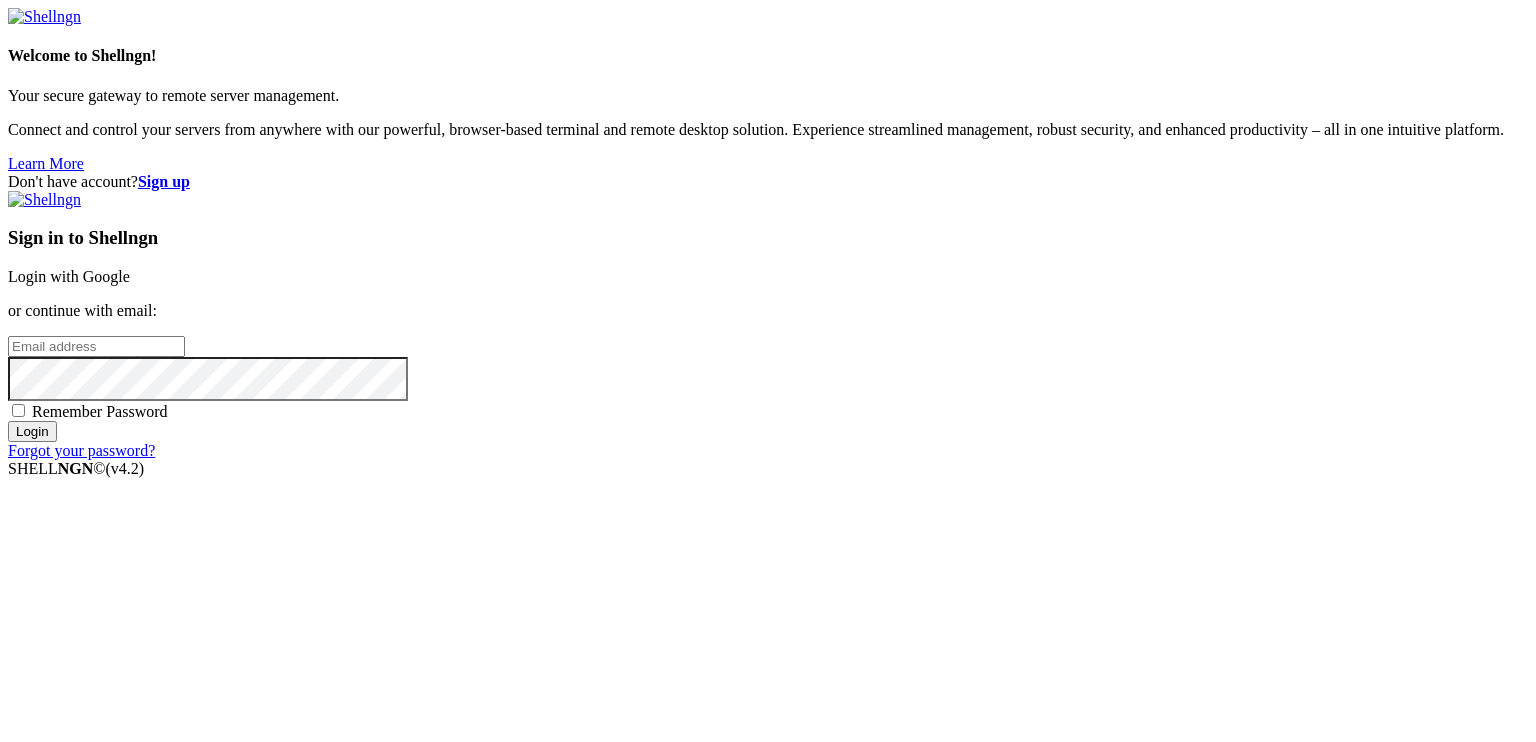 scroll, scrollTop: 0, scrollLeft: 0, axis: both 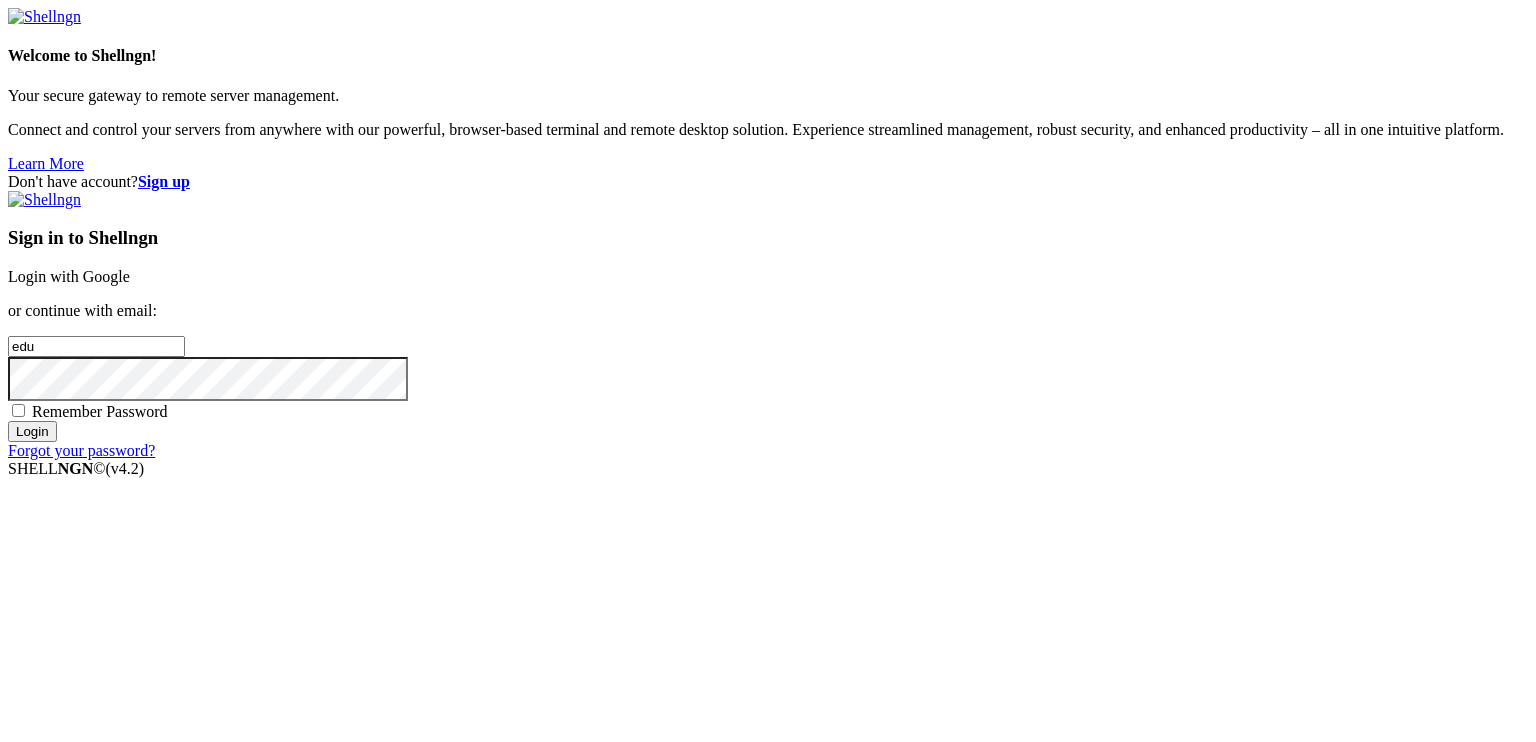 click on "Login with Google" at bounding box center (69, 276) 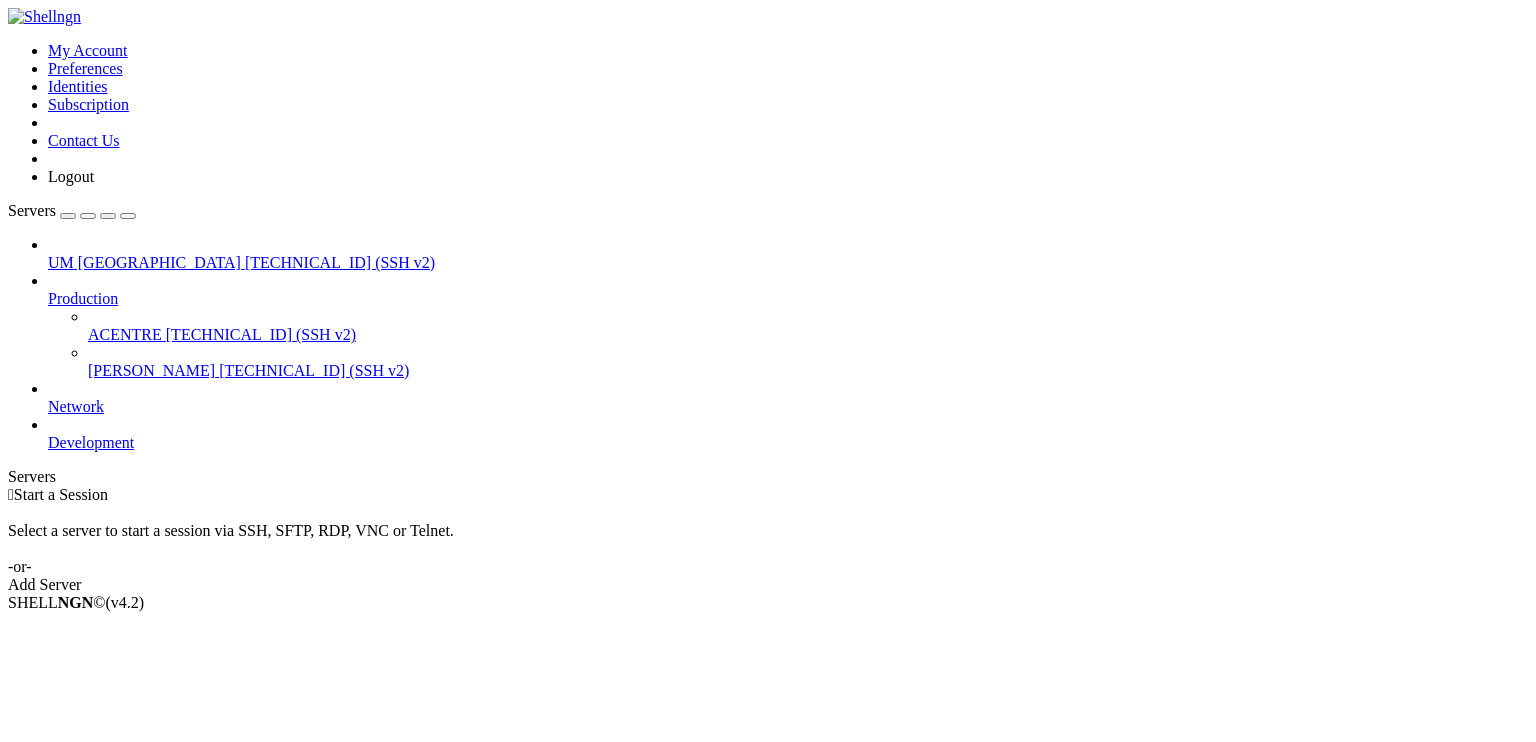 click on "[TECHNICAL_ID] (SSH v2)" at bounding box center [261, 334] 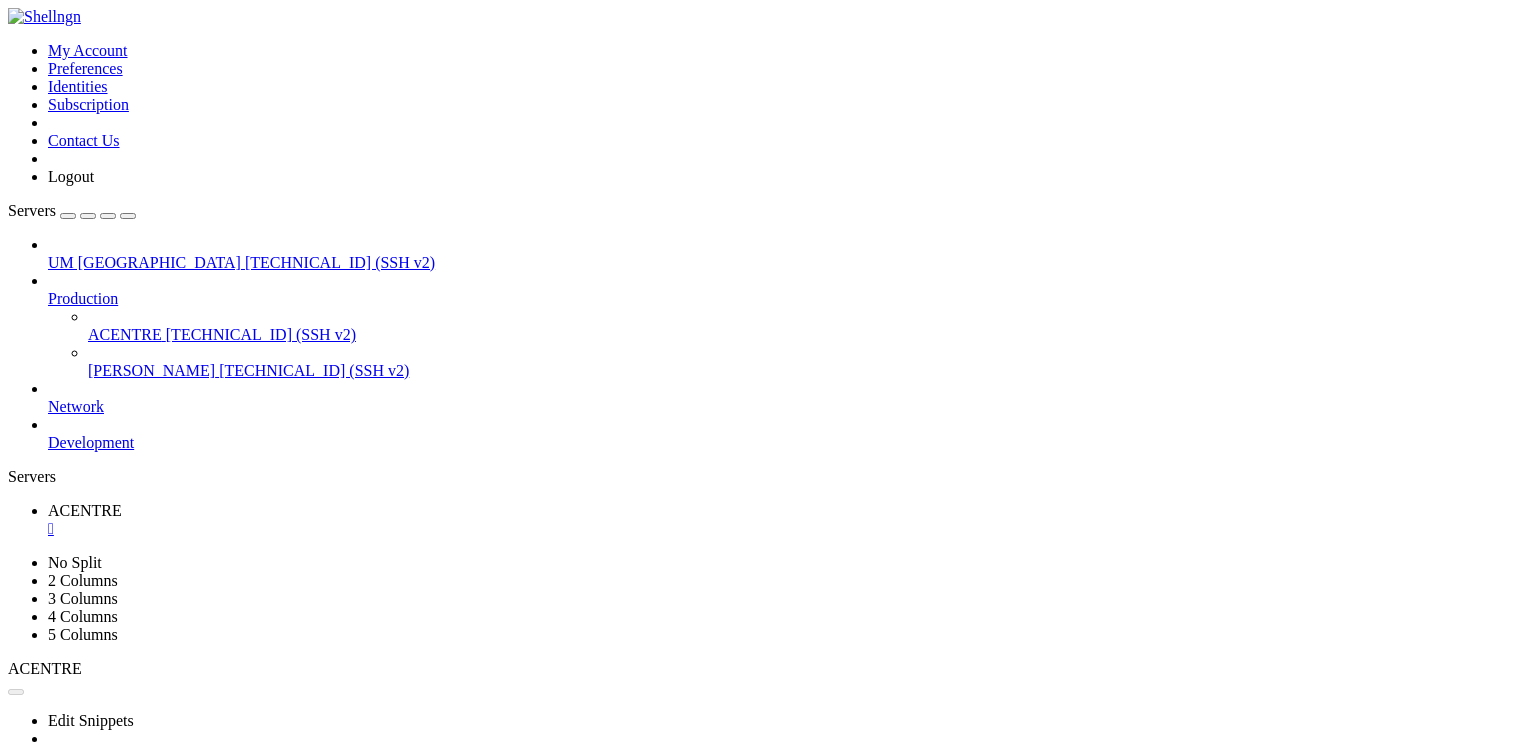 scroll, scrollTop: 0, scrollLeft: 0, axis: both 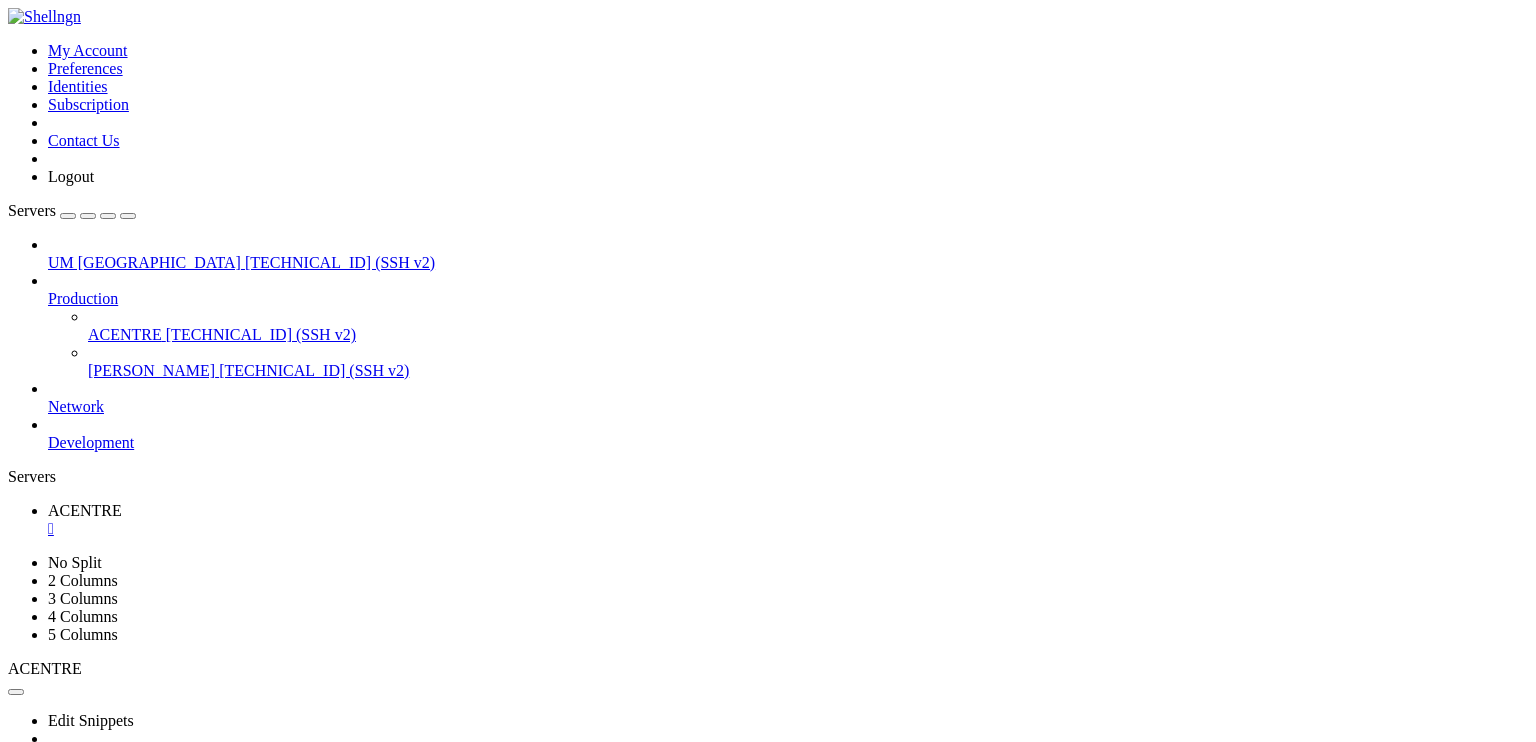 click 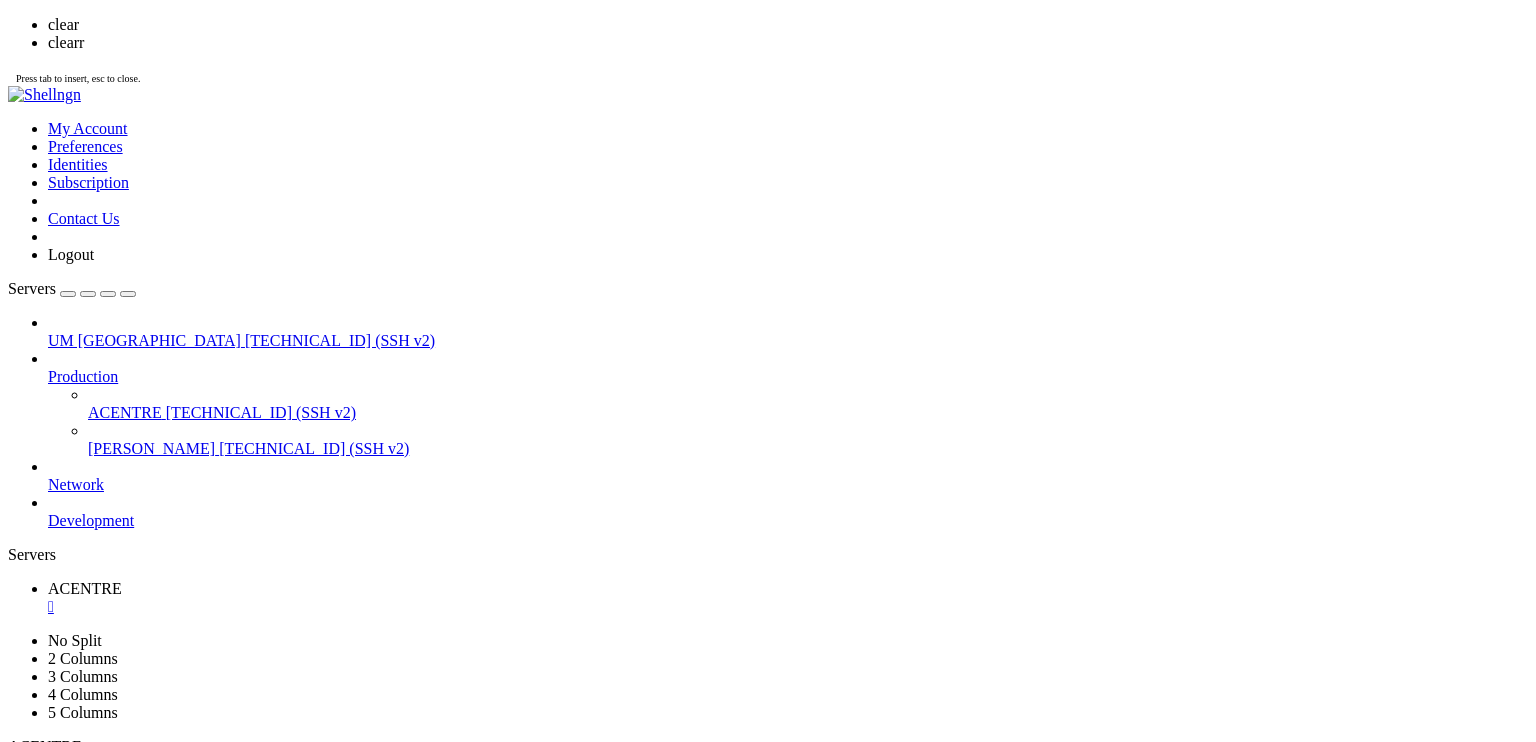 scroll, scrollTop: 0, scrollLeft: 0, axis: both 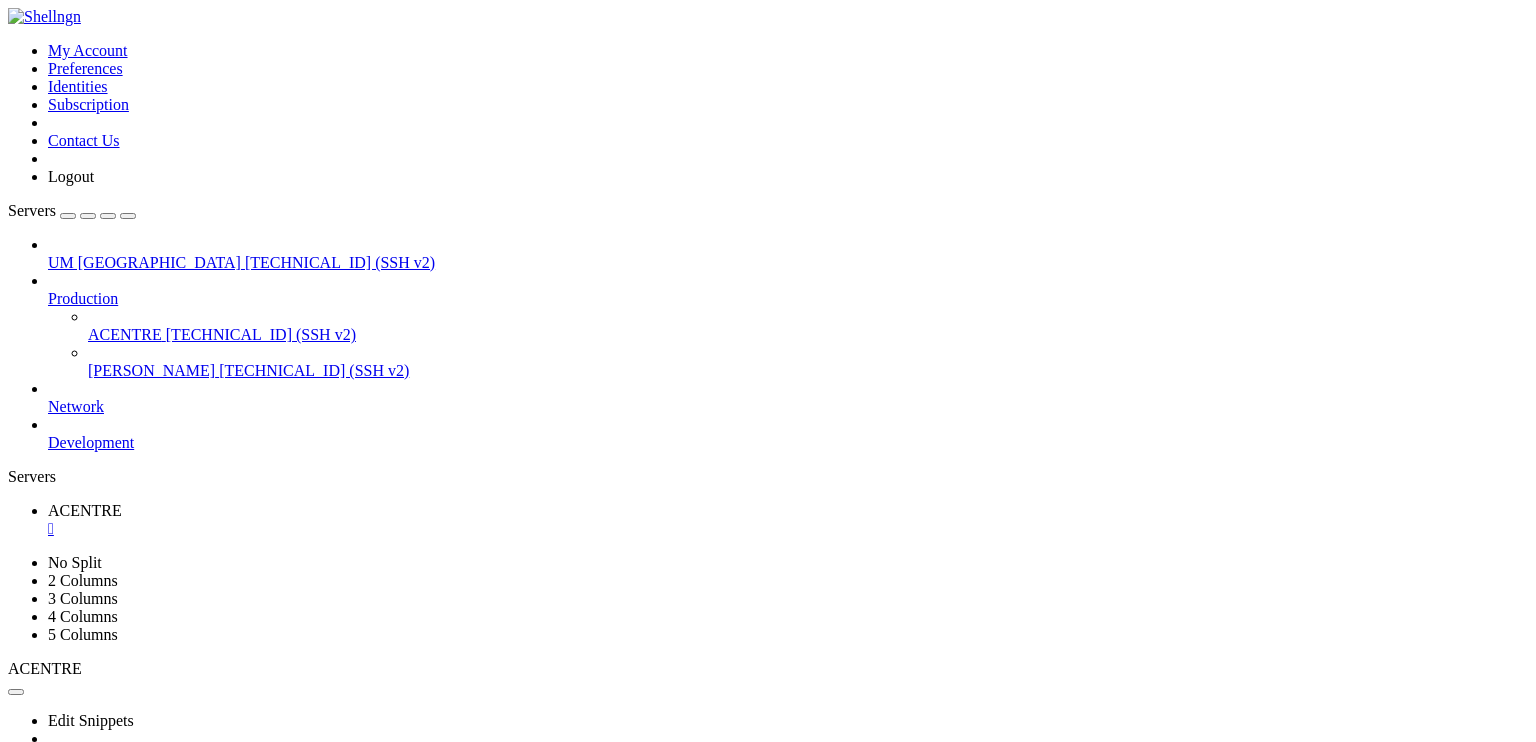click 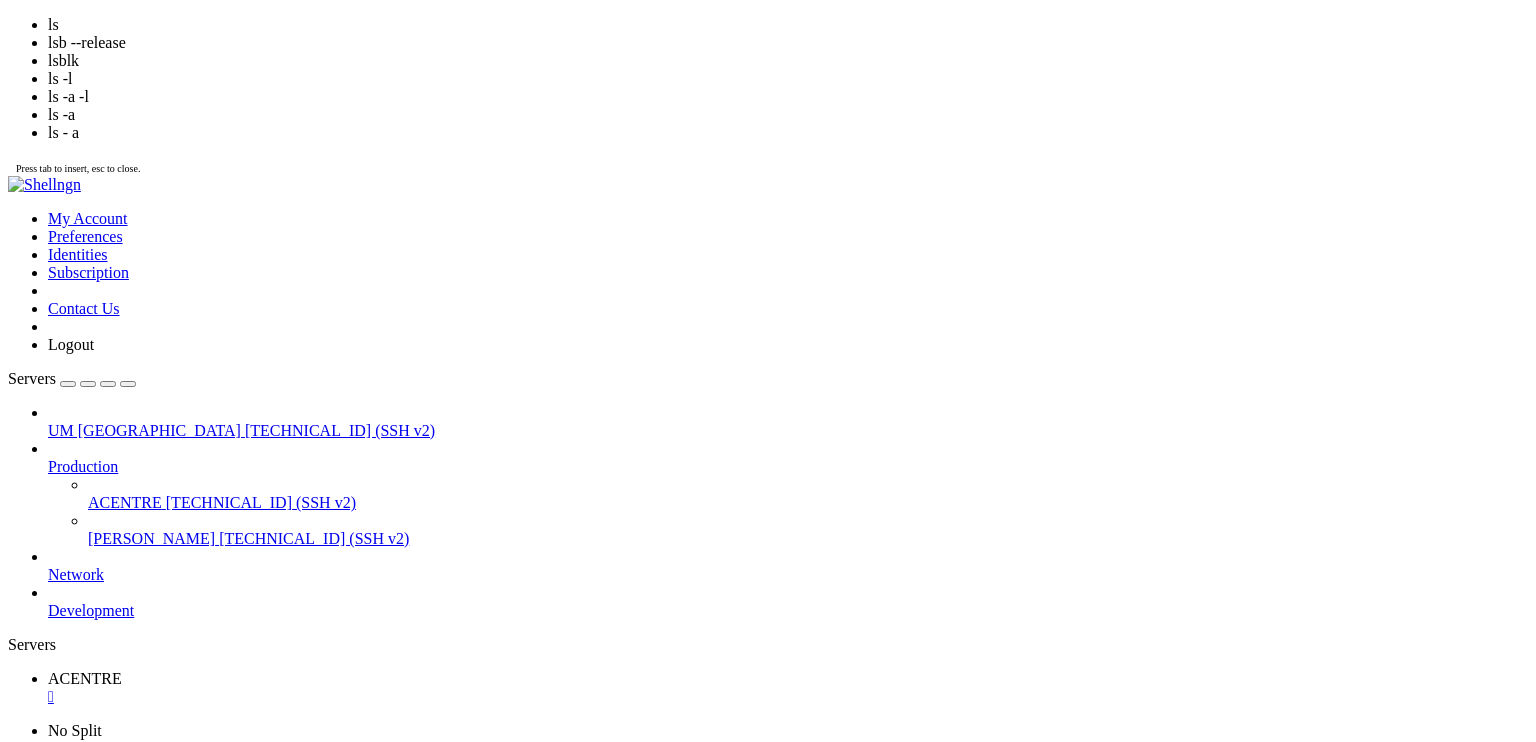 scroll, scrollTop: 595, scrollLeft: 0, axis: vertical 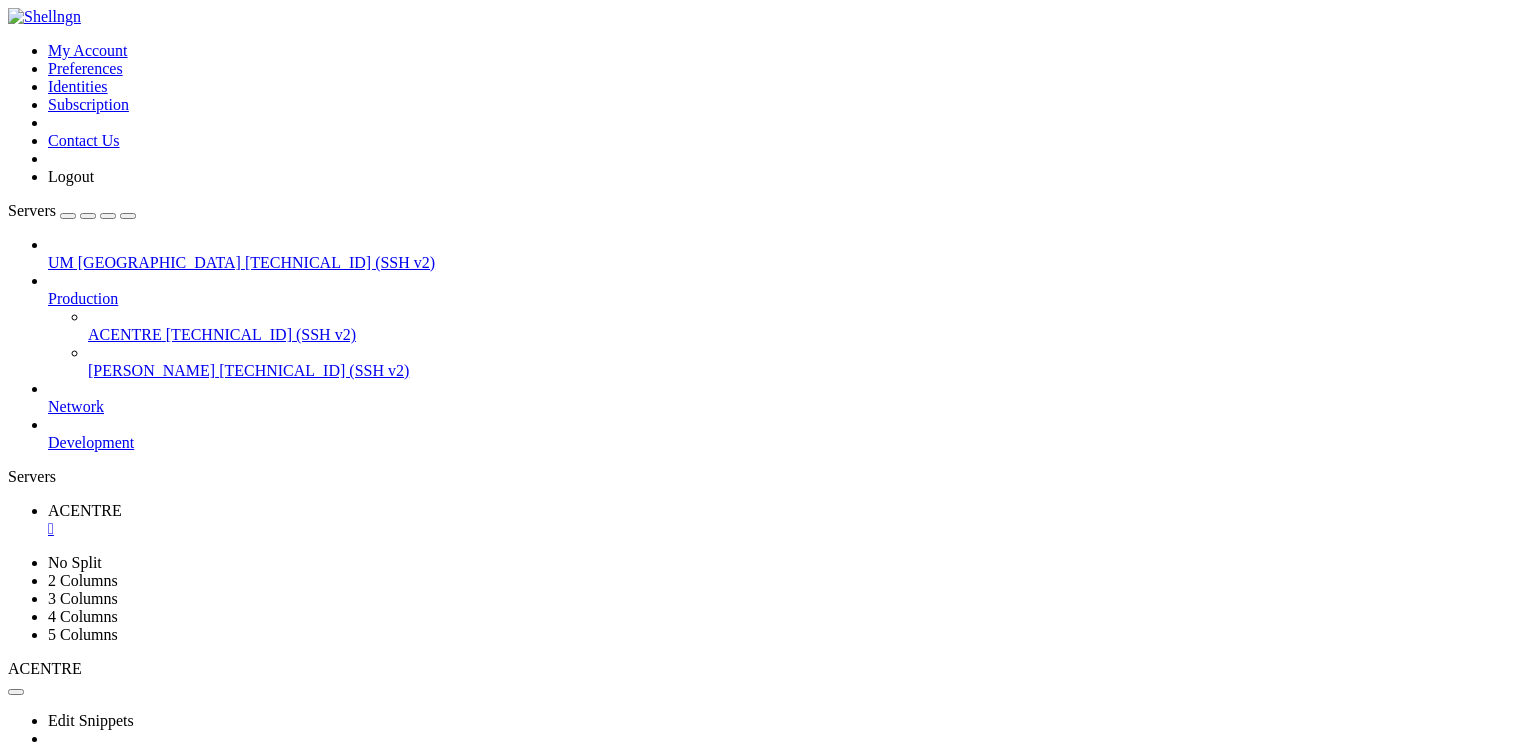 click on "Error: [Errno 13] Permission denied: '/var/www/html/OctraPreClient/.venv'" 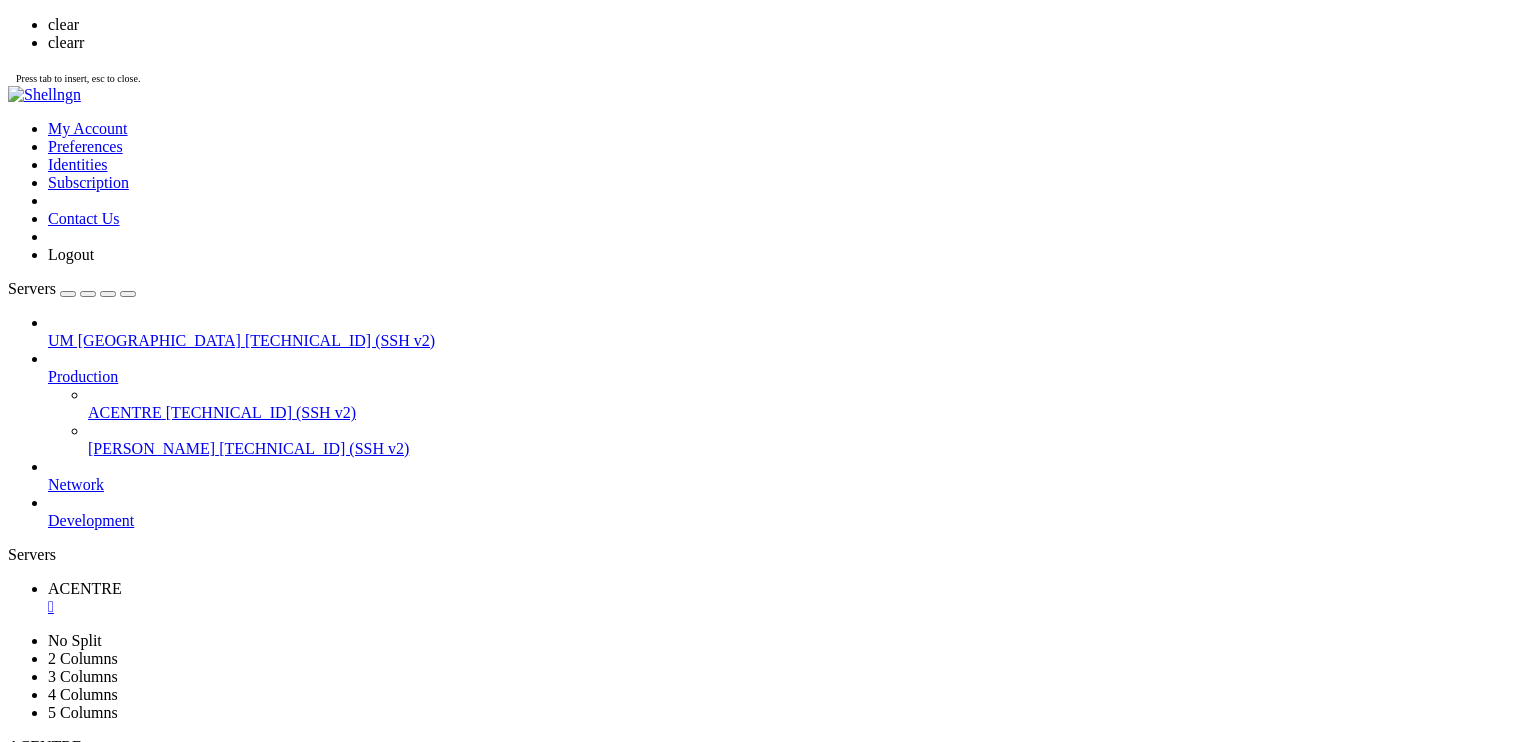 scroll, scrollTop: 0, scrollLeft: 0, axis: both 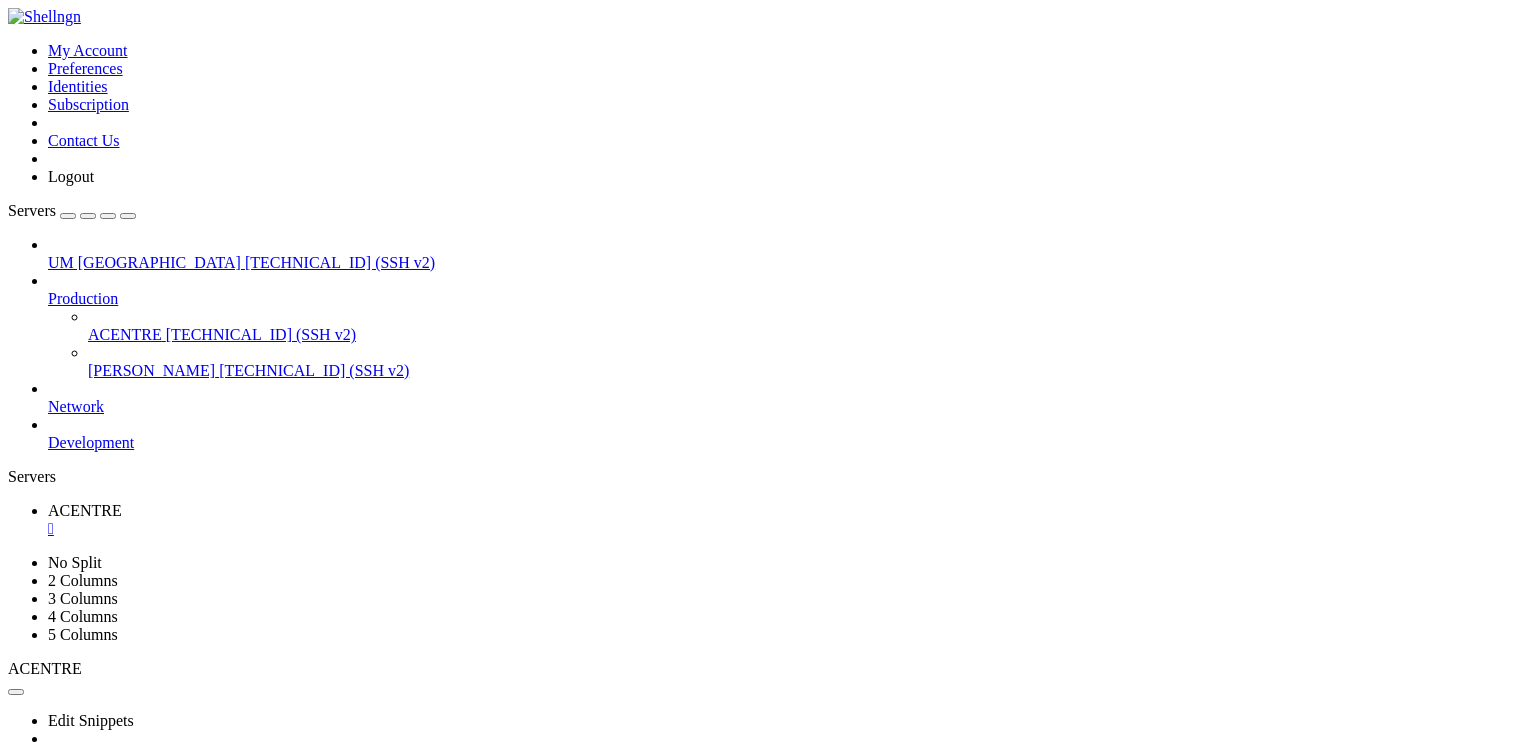 click 